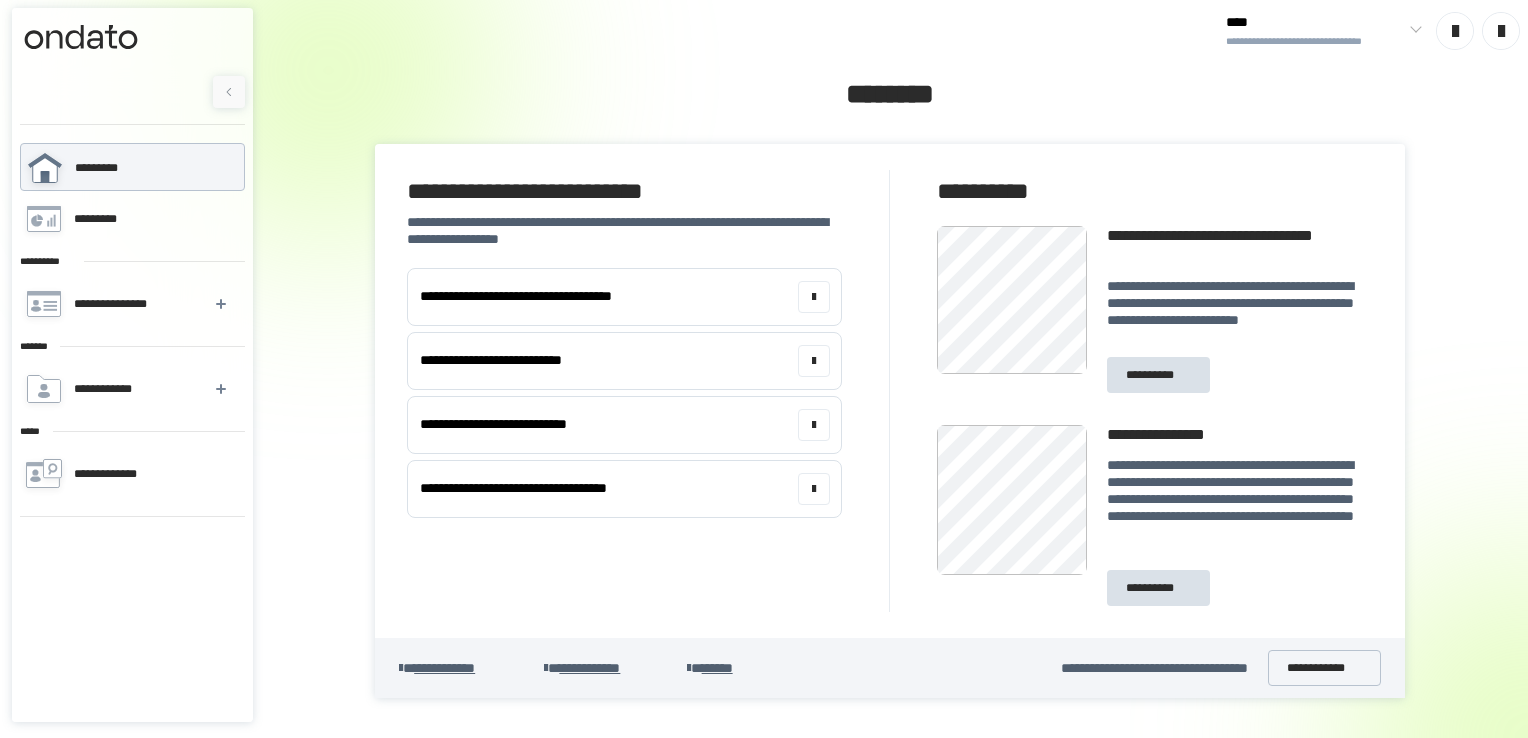 scroll, scrollTop: 0, scrollLeft: 0, axis: both 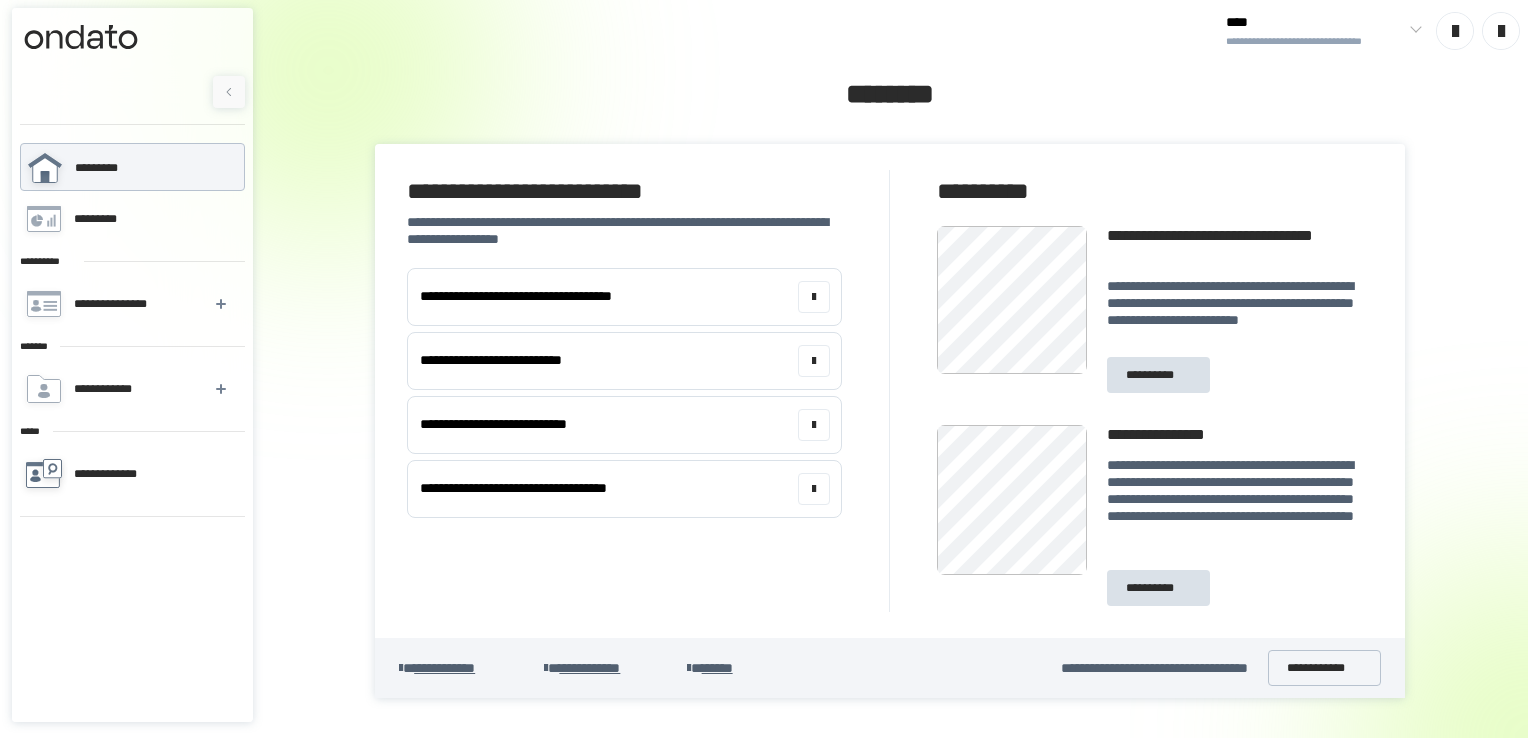 click 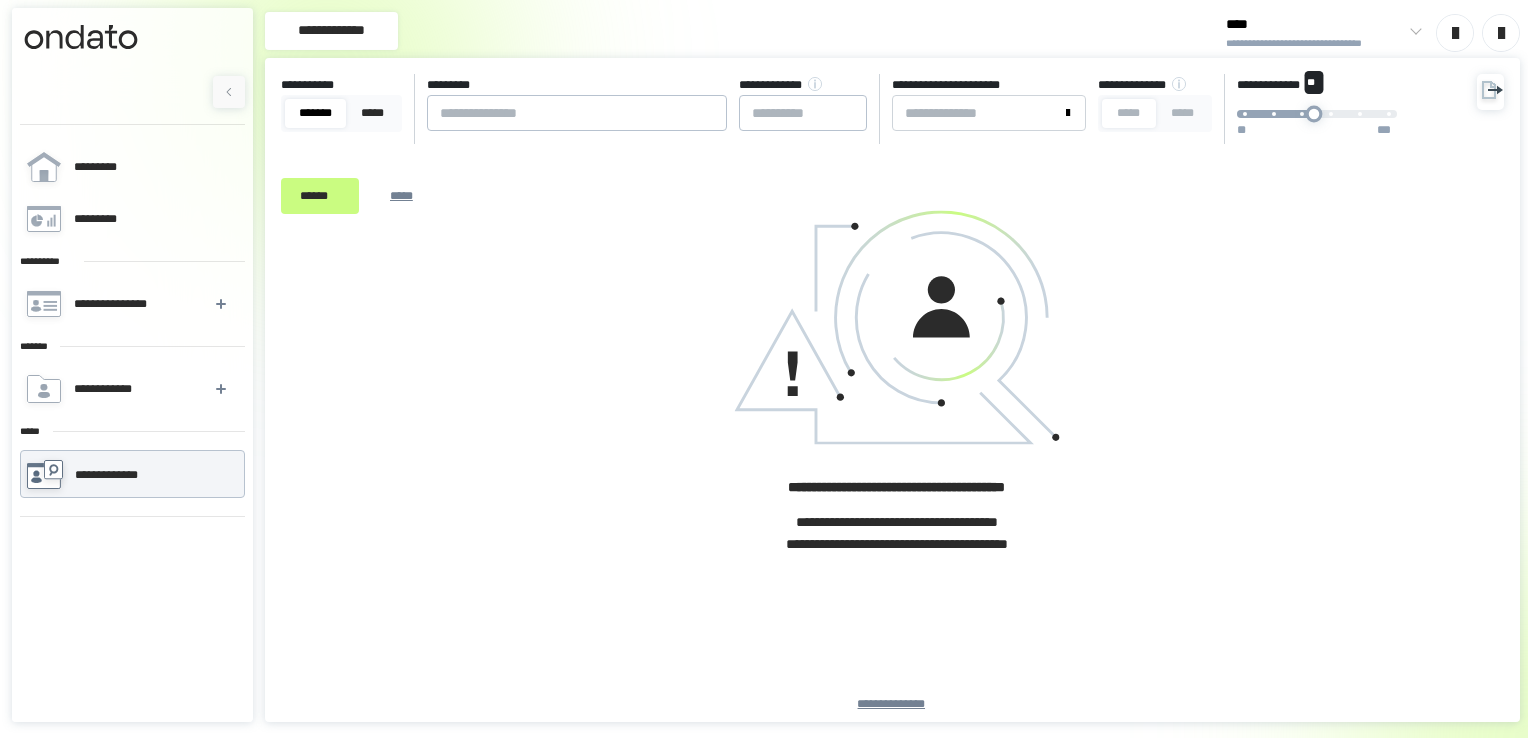drag, startPoint x: 1340, startPoint y: 118, endPoint x: 1490, endPoint y: 117, distance: 150.00333 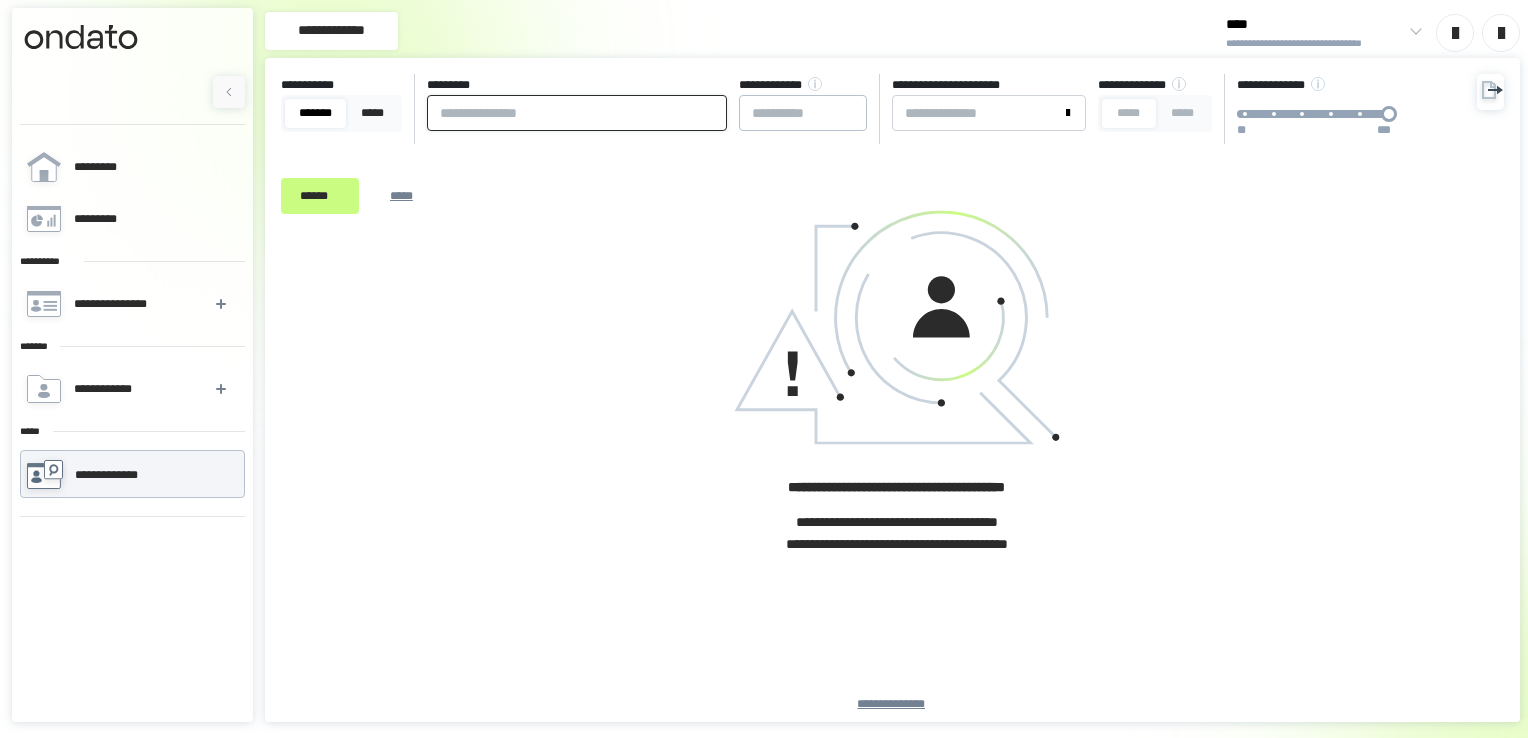 drag, startPoint x: 497, startPoint y: 116, endPoint x: 528, endPoint y: 110, distance: 31.575306 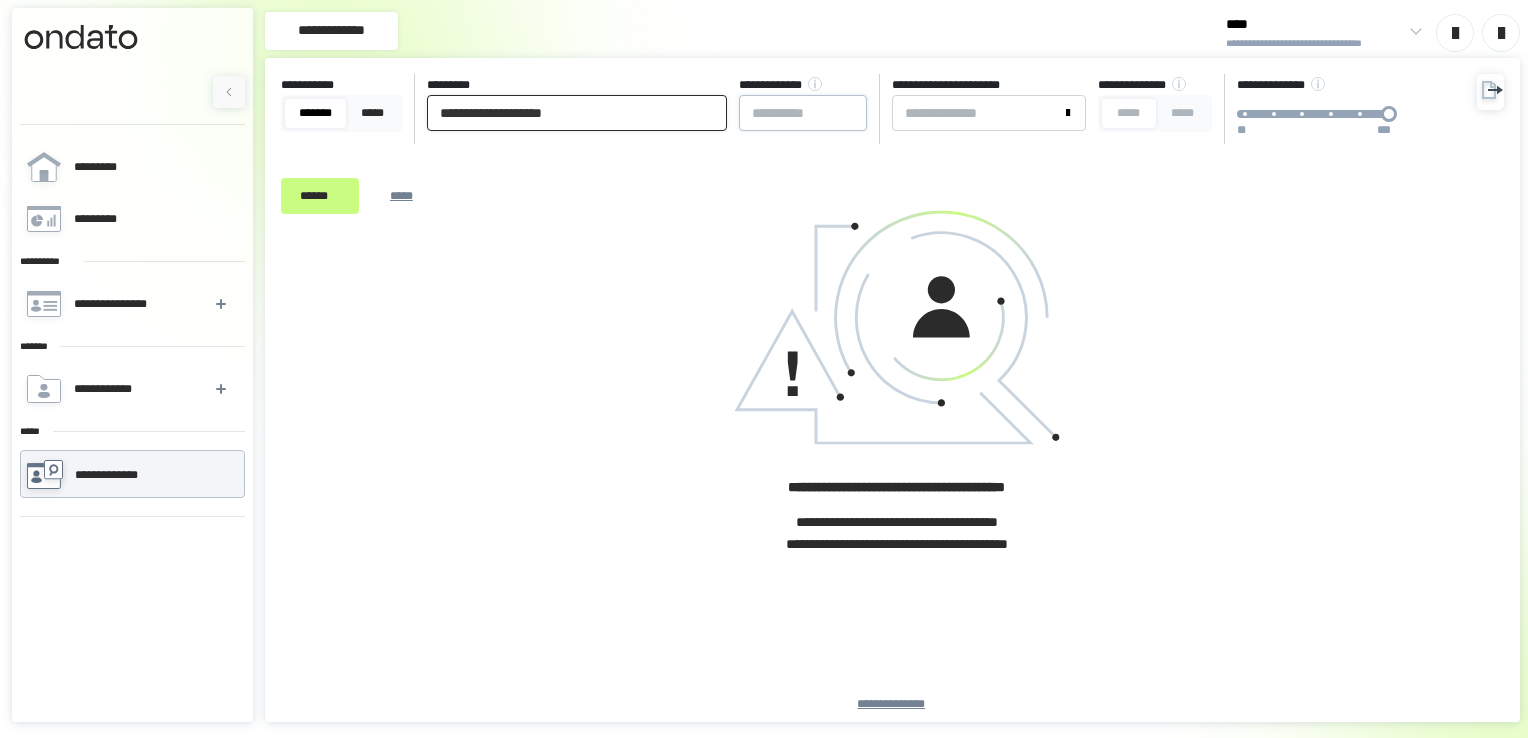 type on "**********" 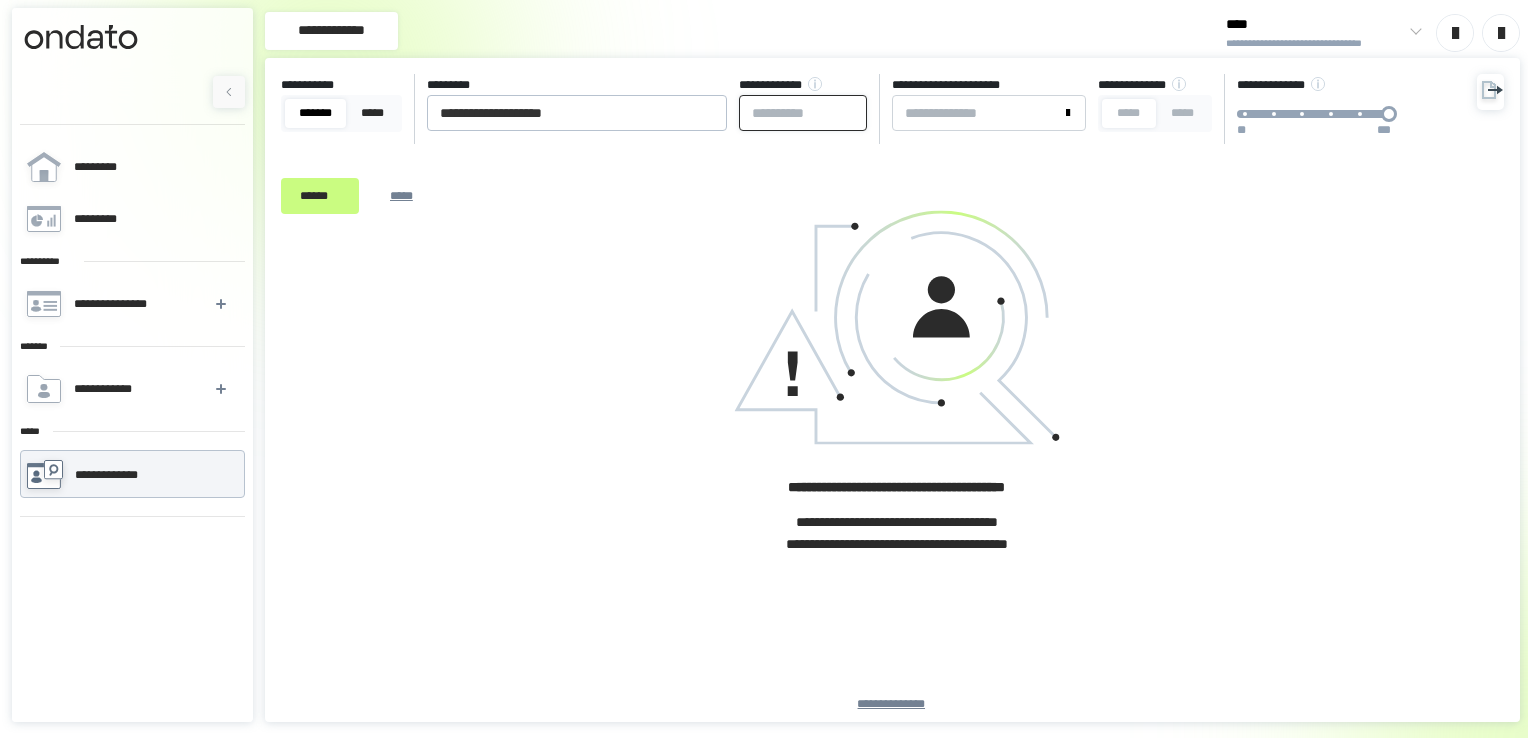 click at bounding box center (803, 113) 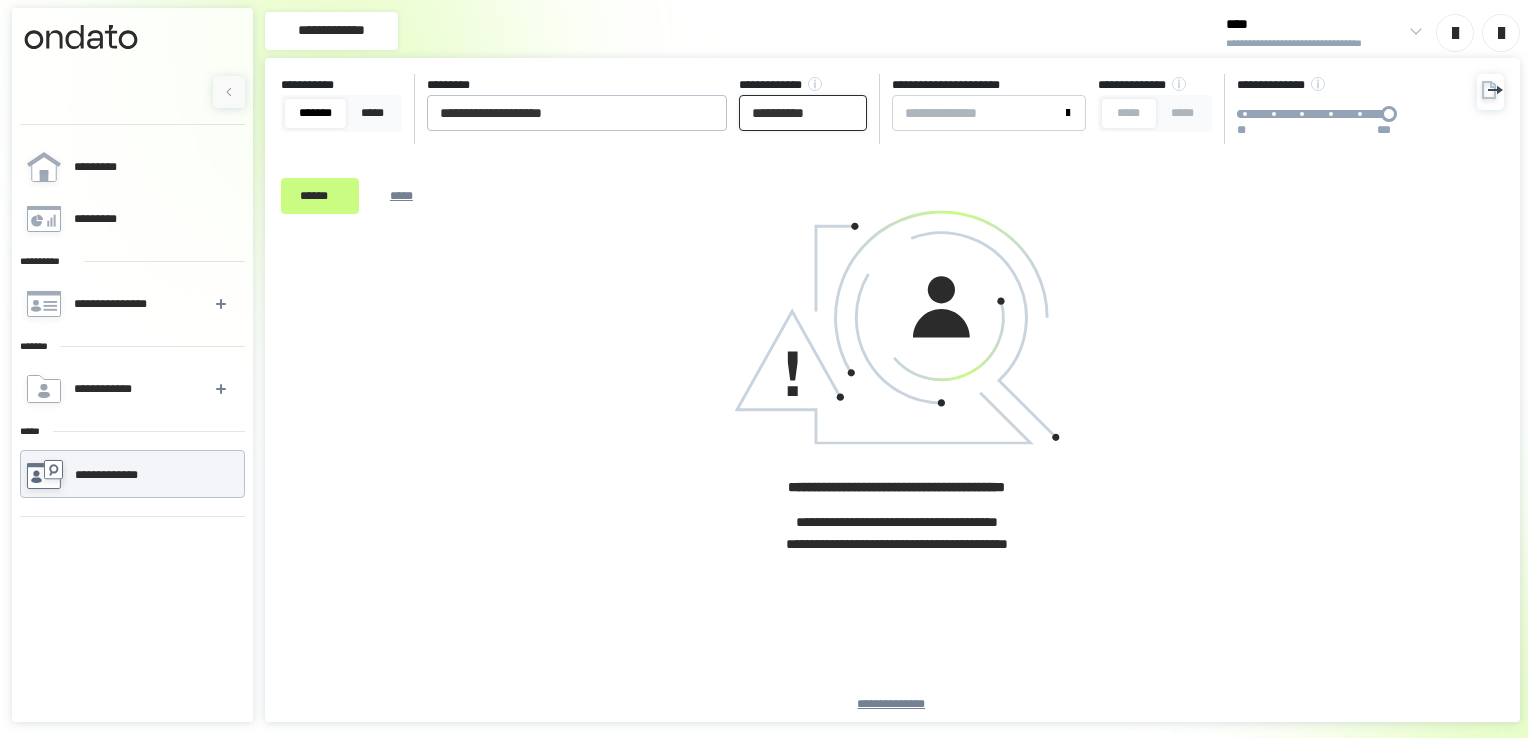 type on "**********" 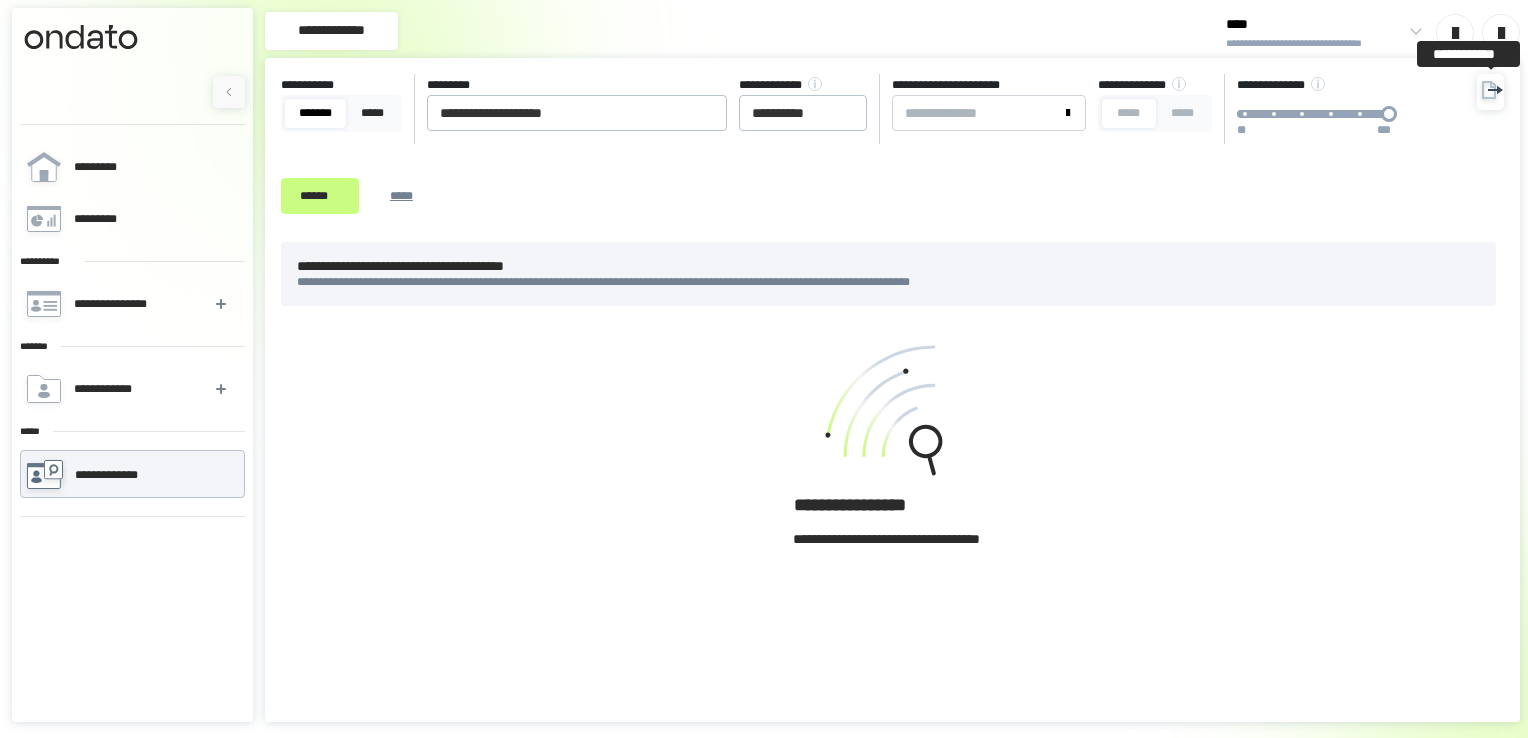 click 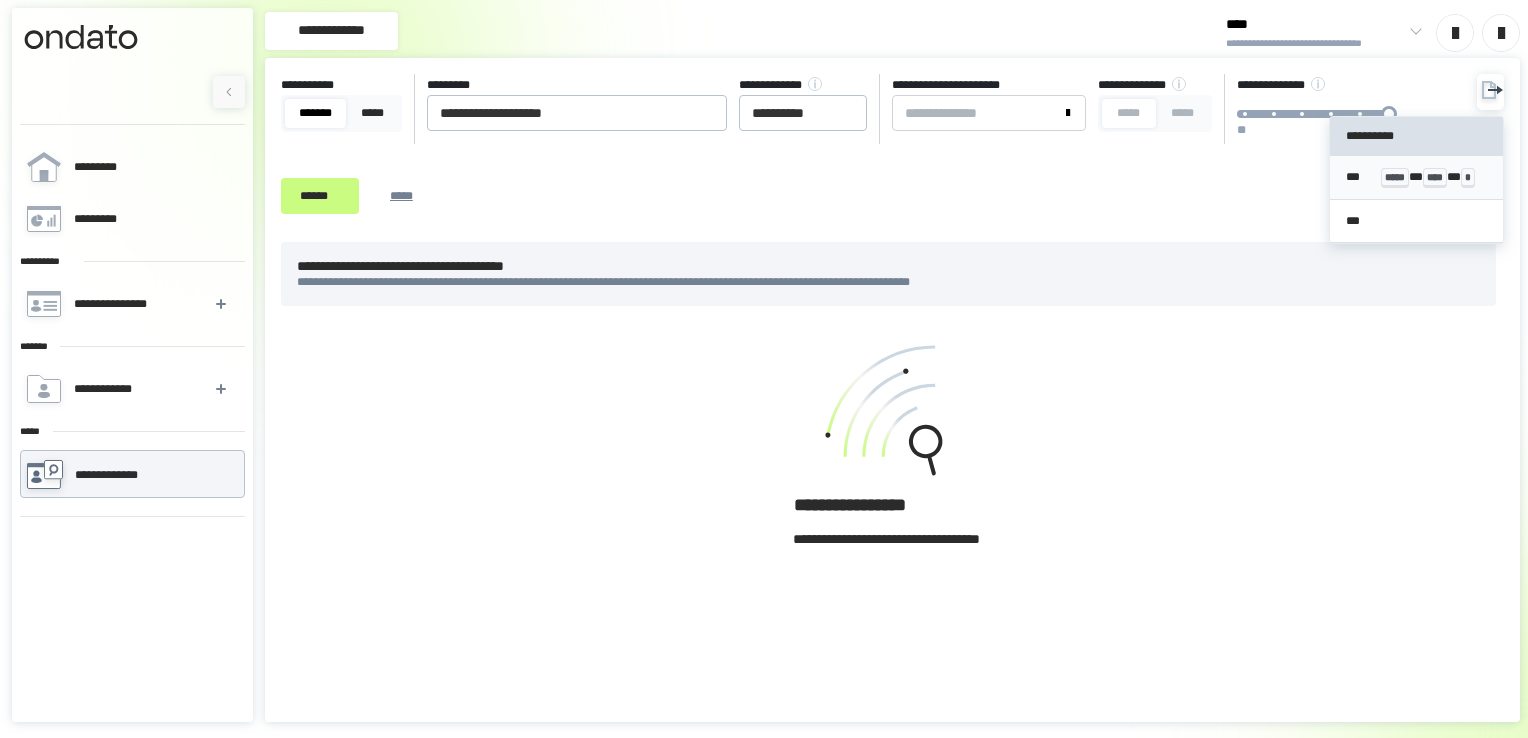 click on "****" at bounding box center [1435, 178] 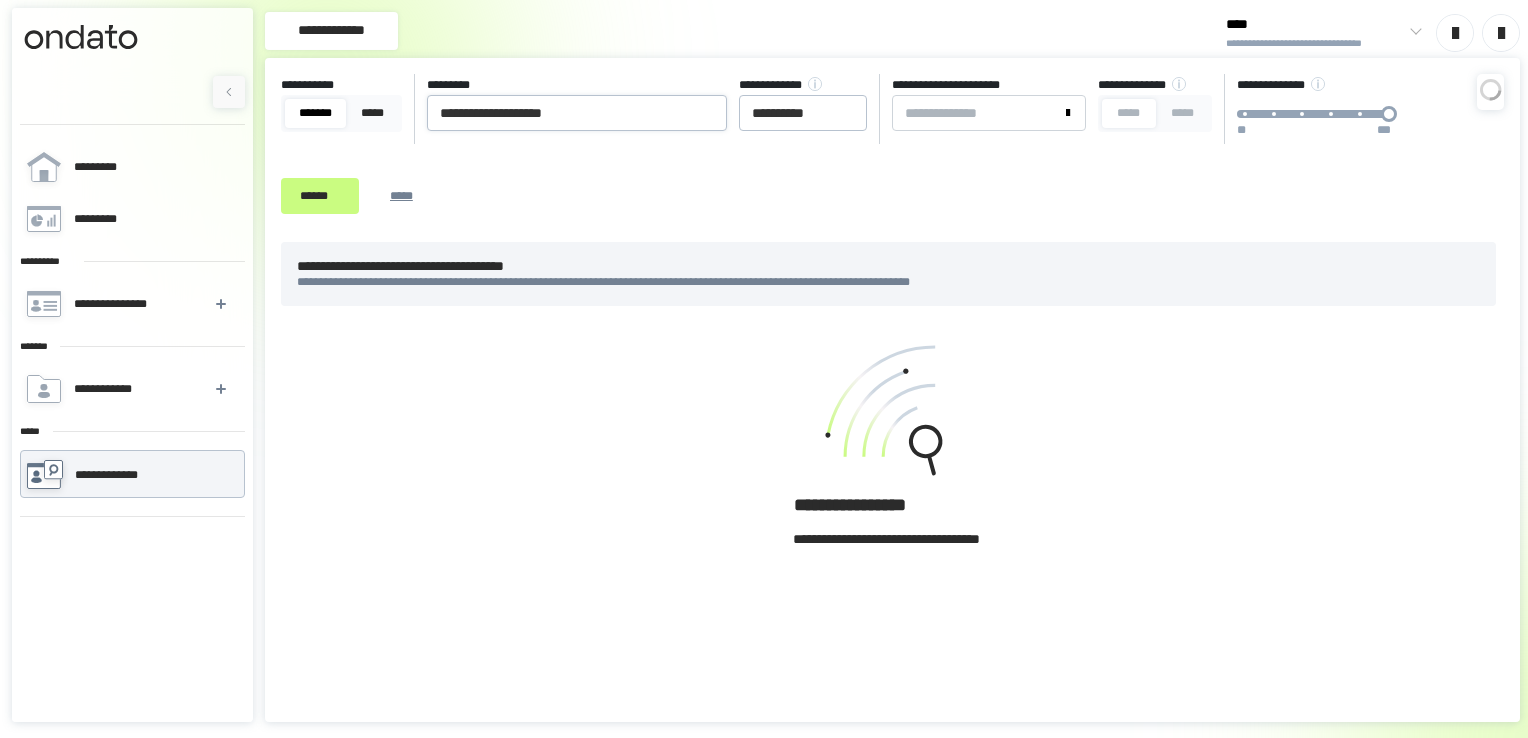 click on "[FIRST] [LAST] [STREET] [CITY], [STATE] [ZIP] [COUNTRY] [PHONE] [EMAIL]" at bounding box center [873, 150] 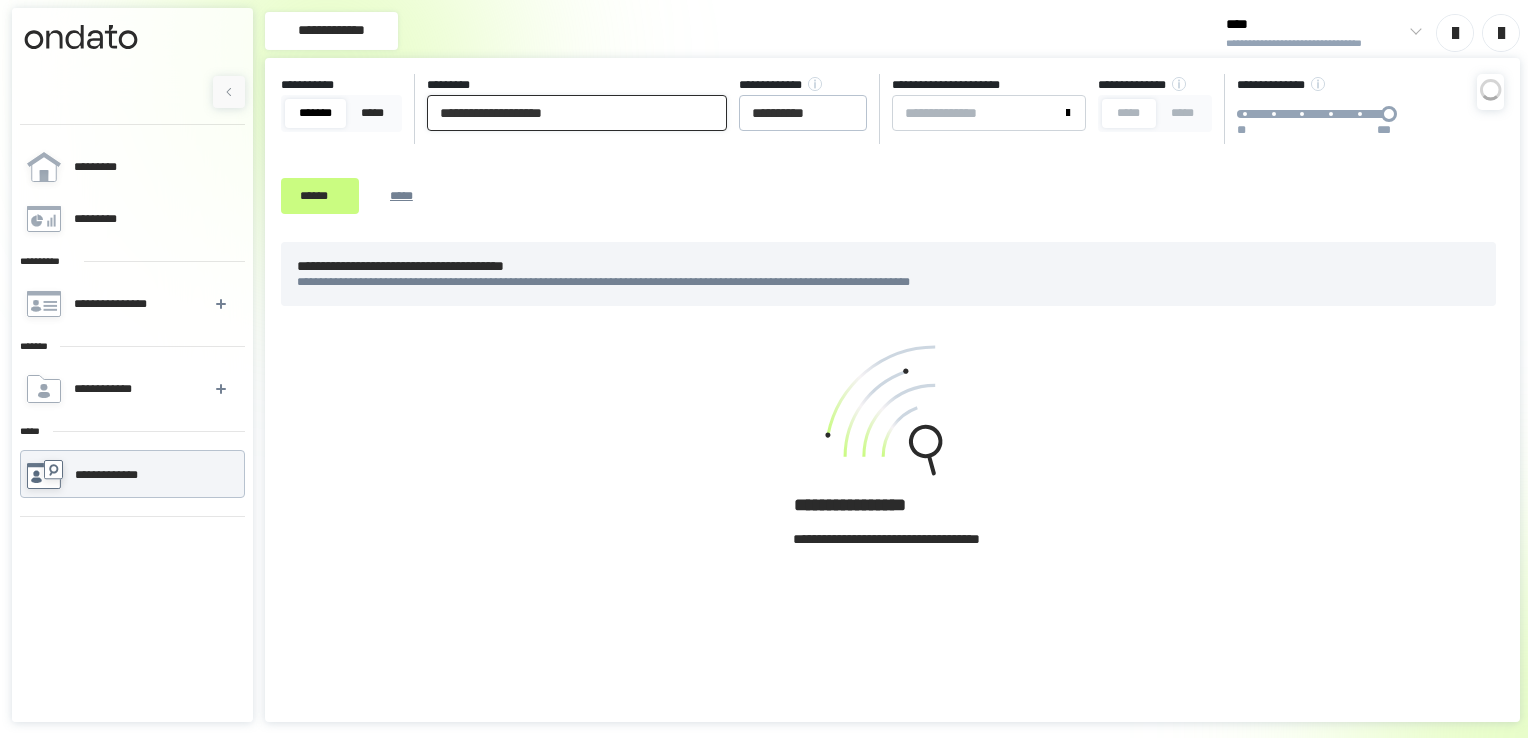 click on "**********" at bounding box center (577, 113) 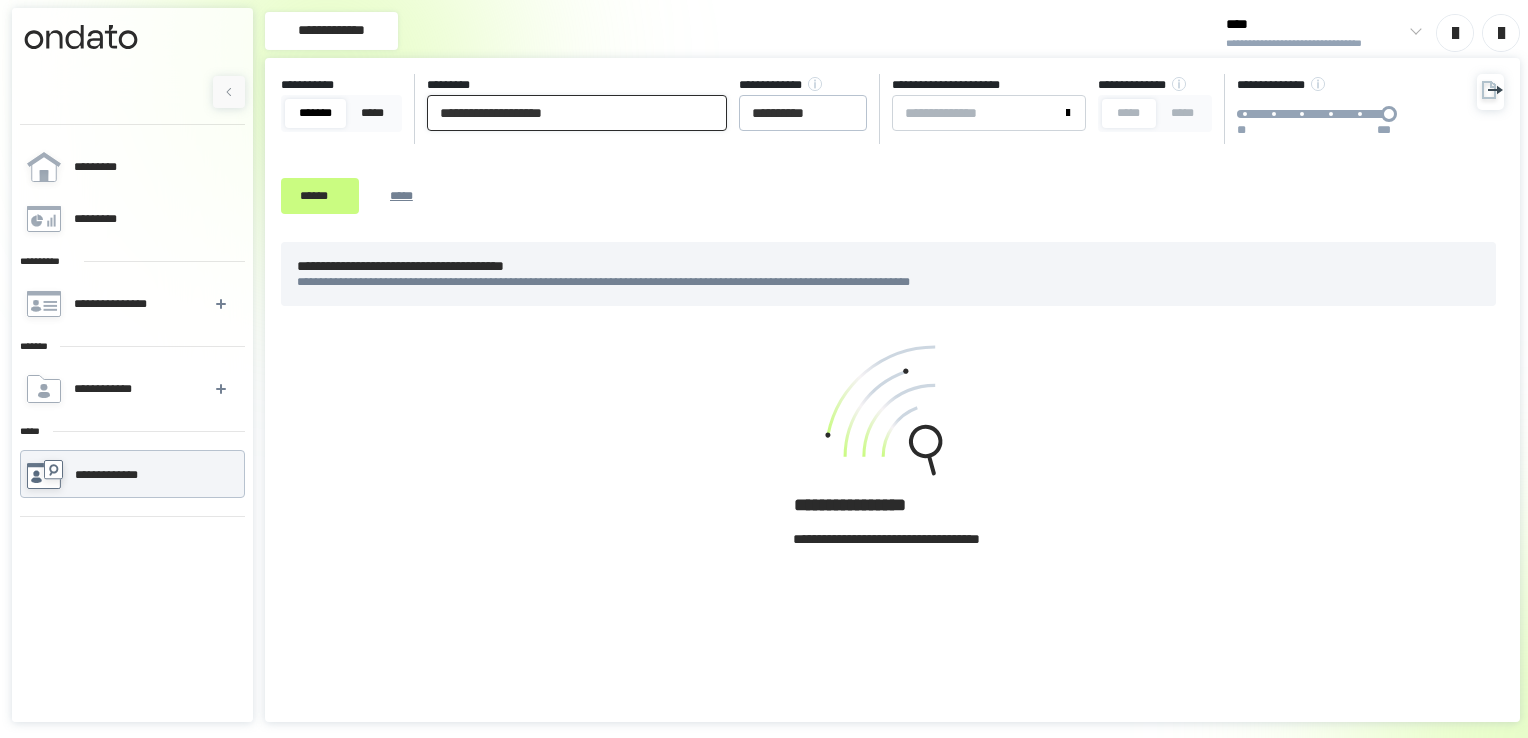 drag, startPoint x: 608, startPoint y: 120, endPoint x: 97, endPoint y: 114, distance: 511.03522 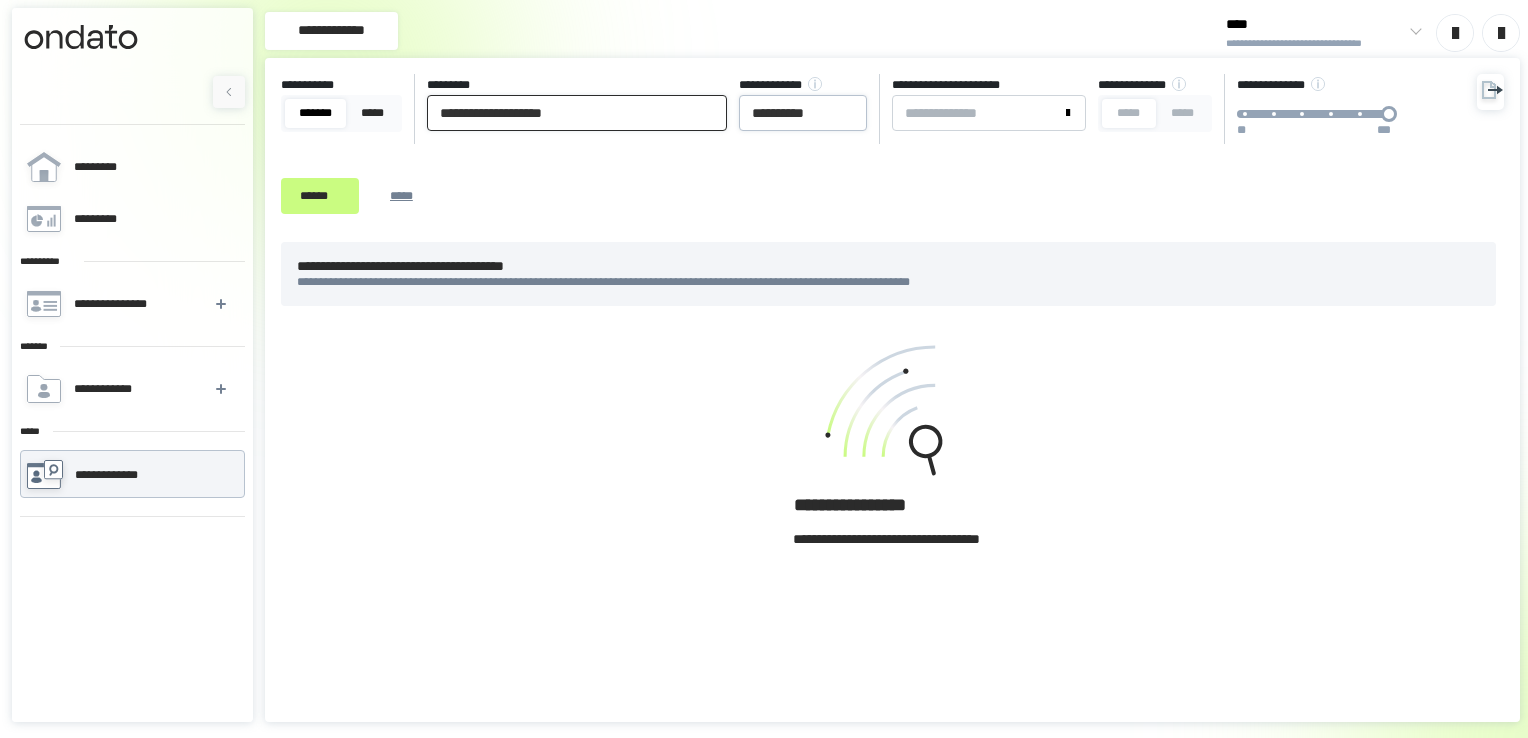paste on "****" 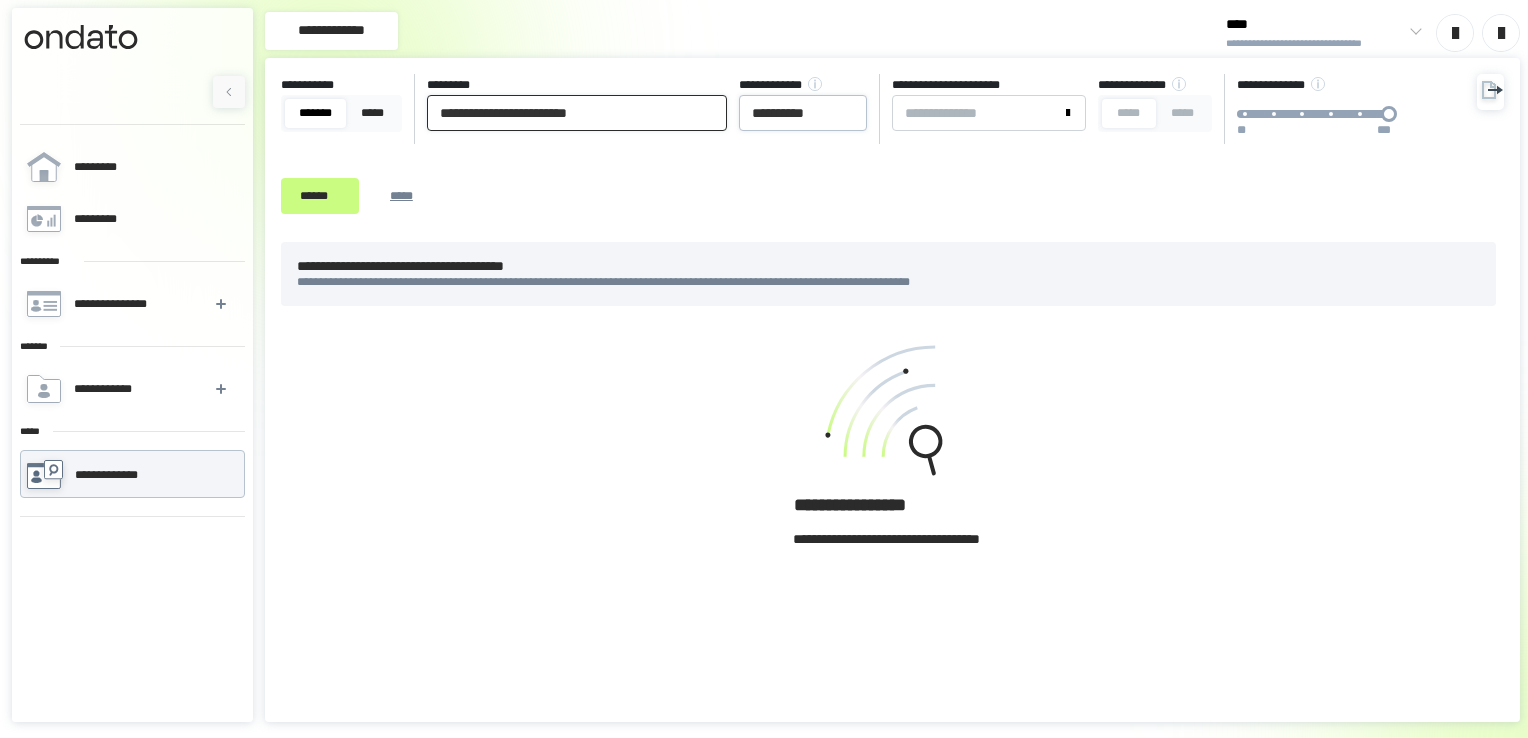 type on "**********" 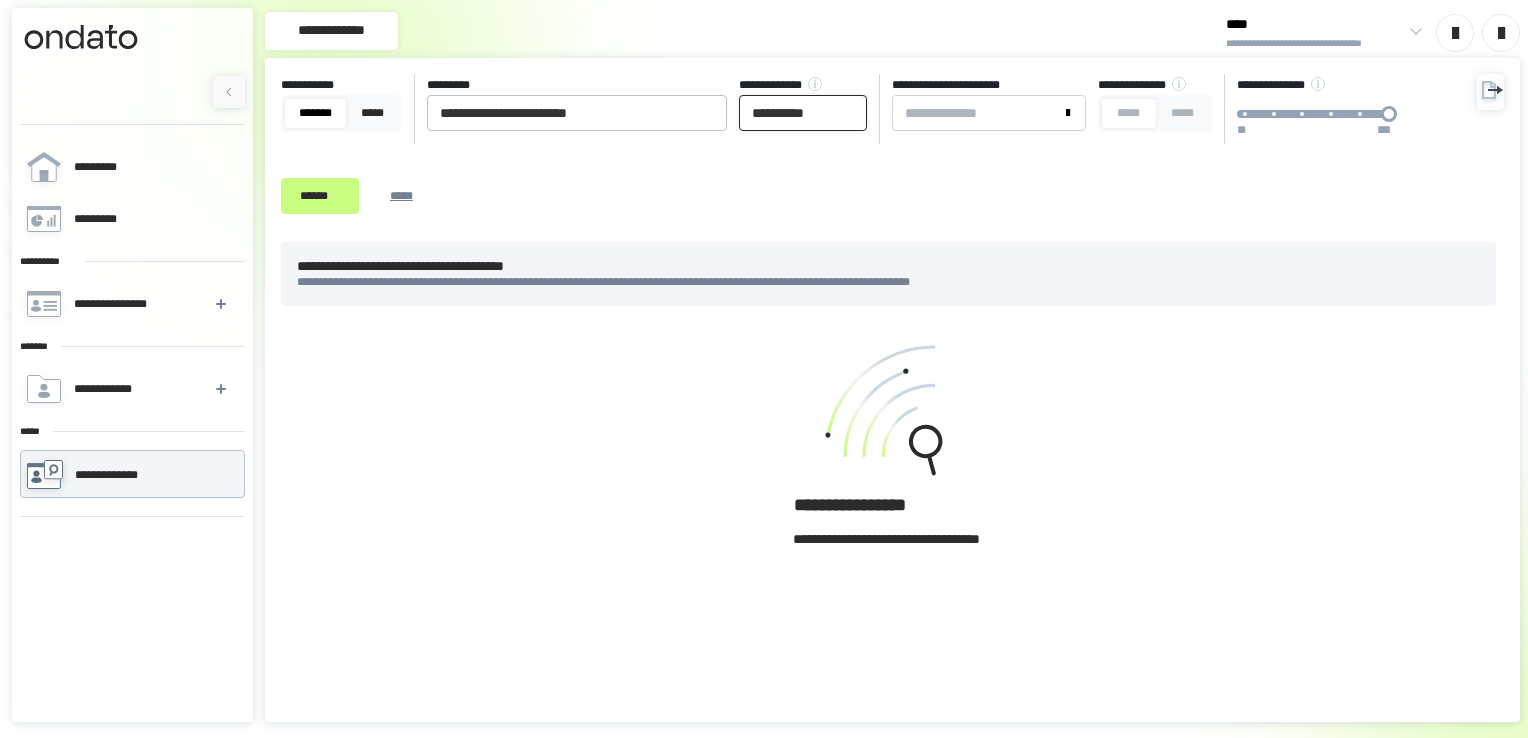 drag, startPoint x: 799, startPoint y: 106, endPoint x: 784, endPoint y: 114, distance: 17 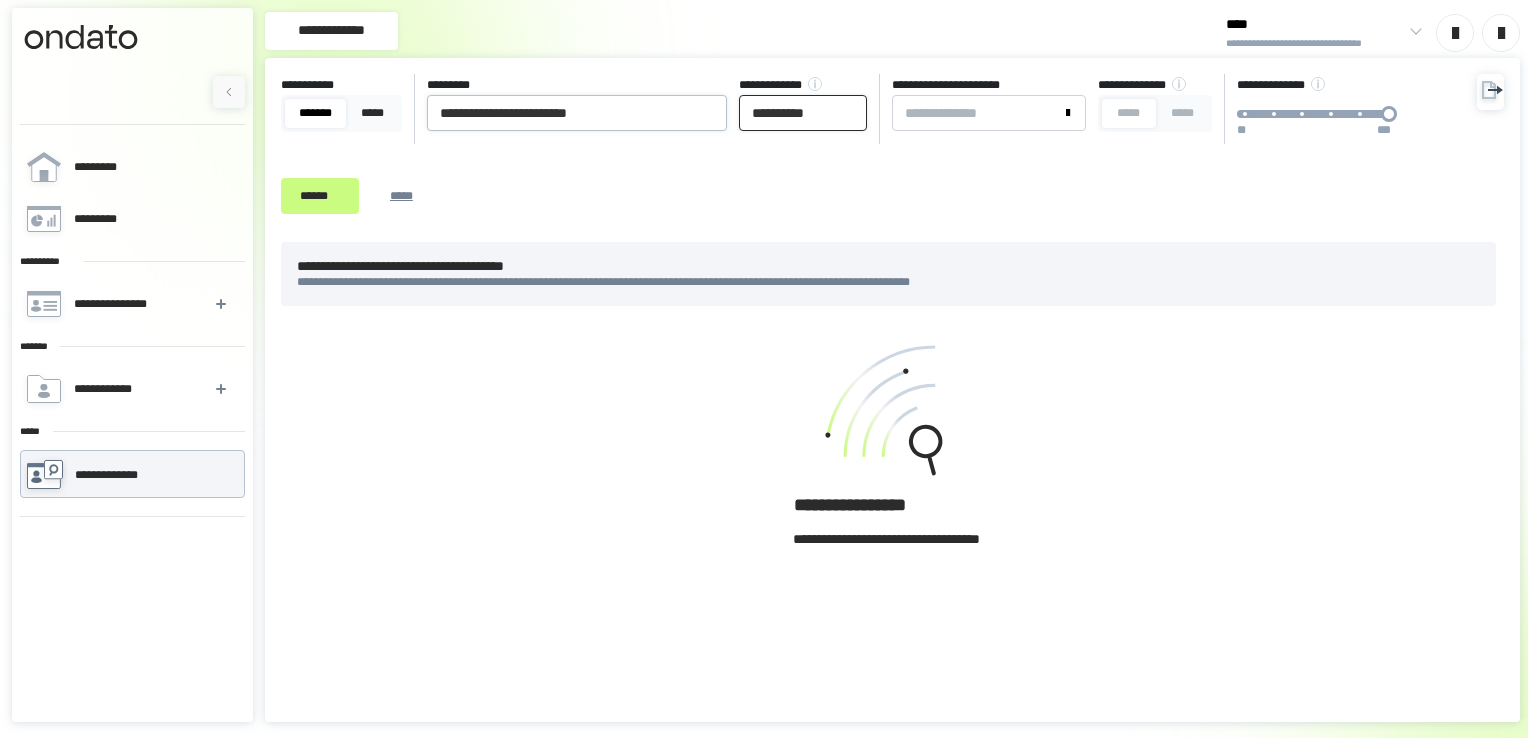 type on "**********" 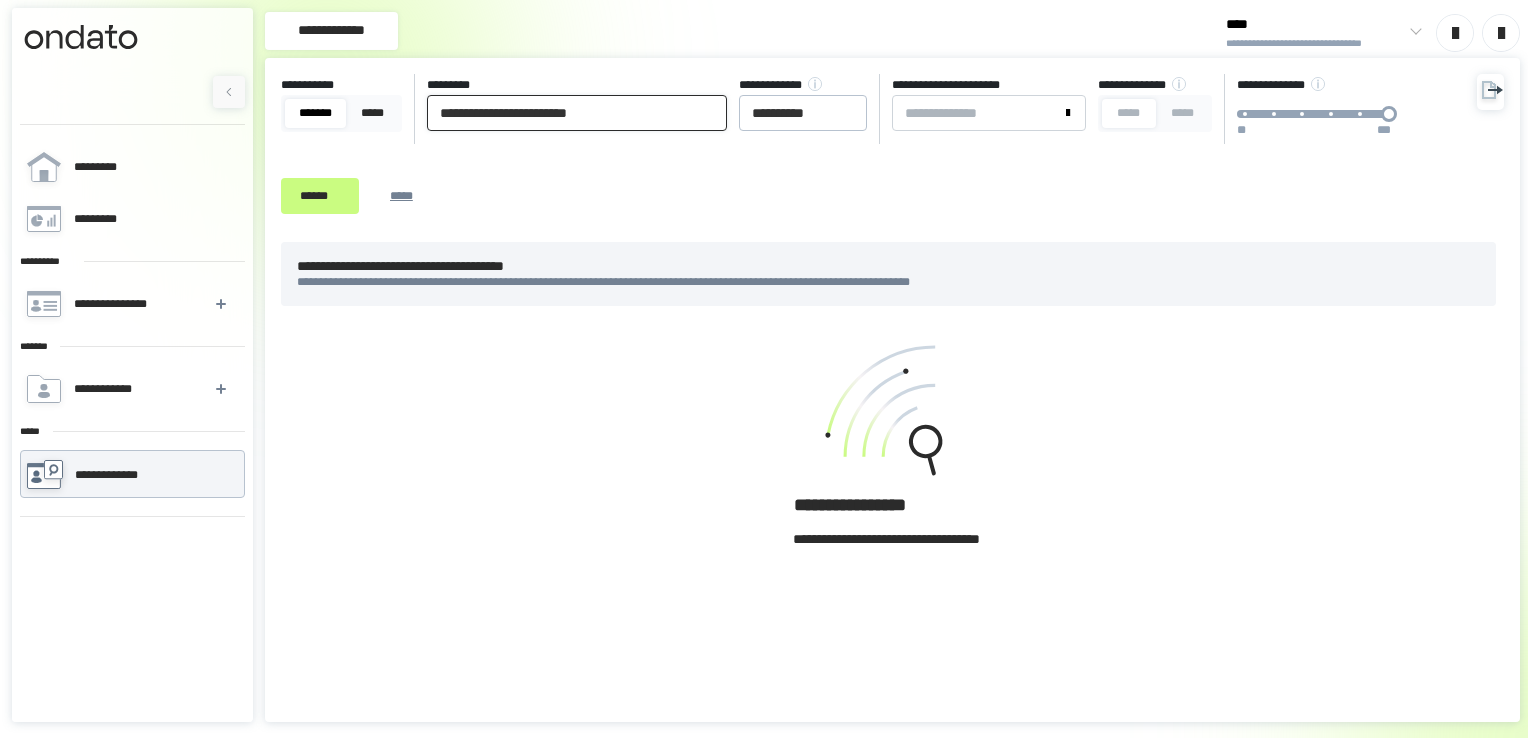 click on "**********" at bounding box center (577, 113) 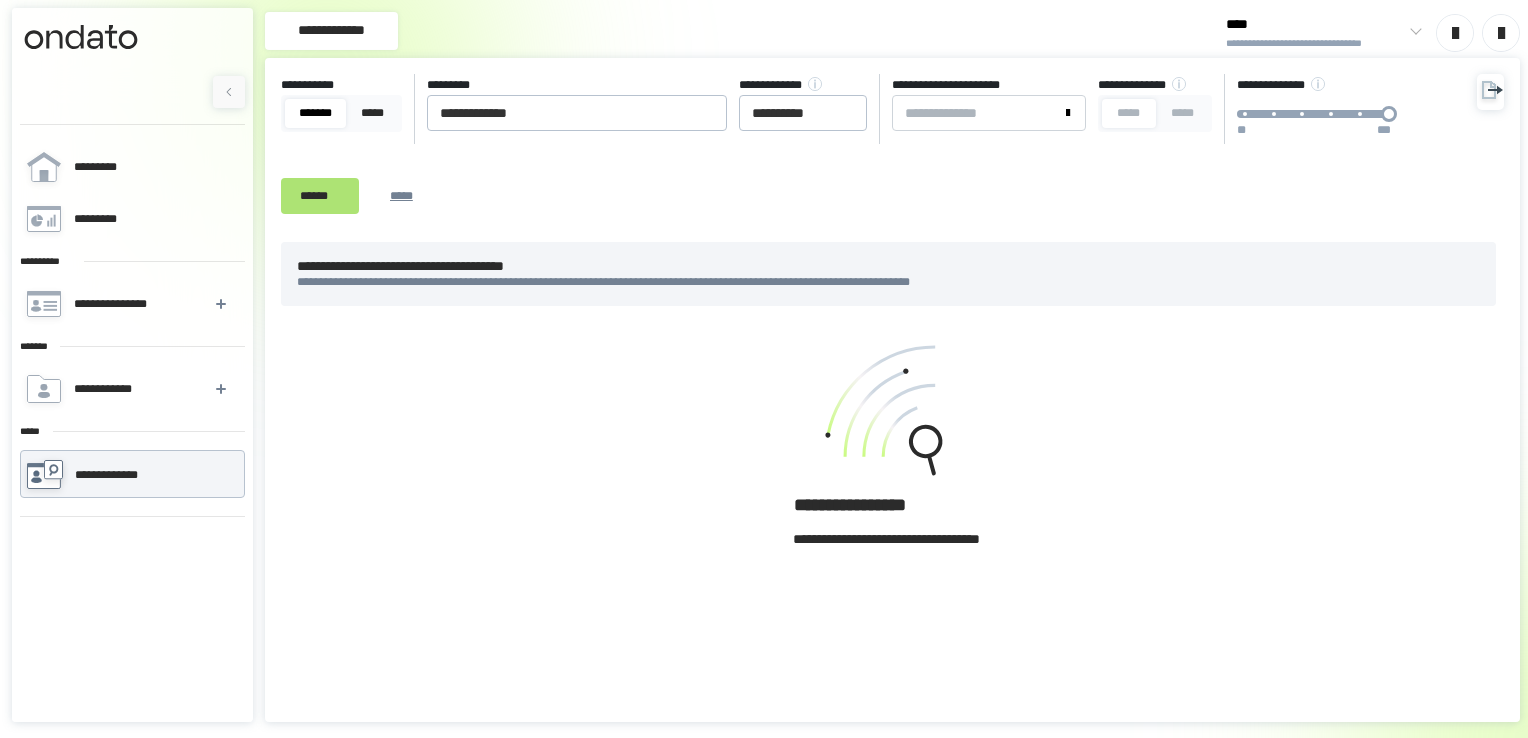 click on "******" at bounding box center (320, 195) 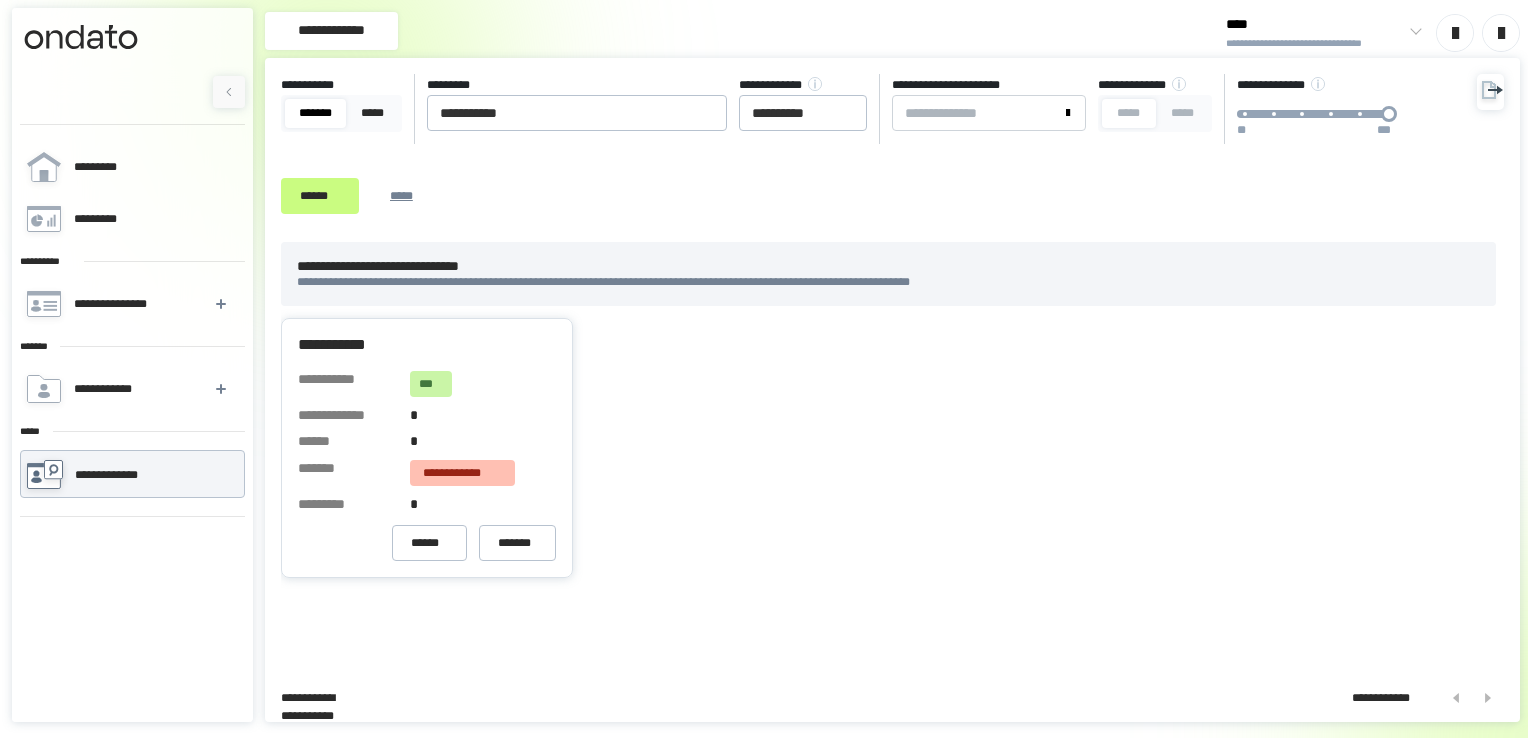 click 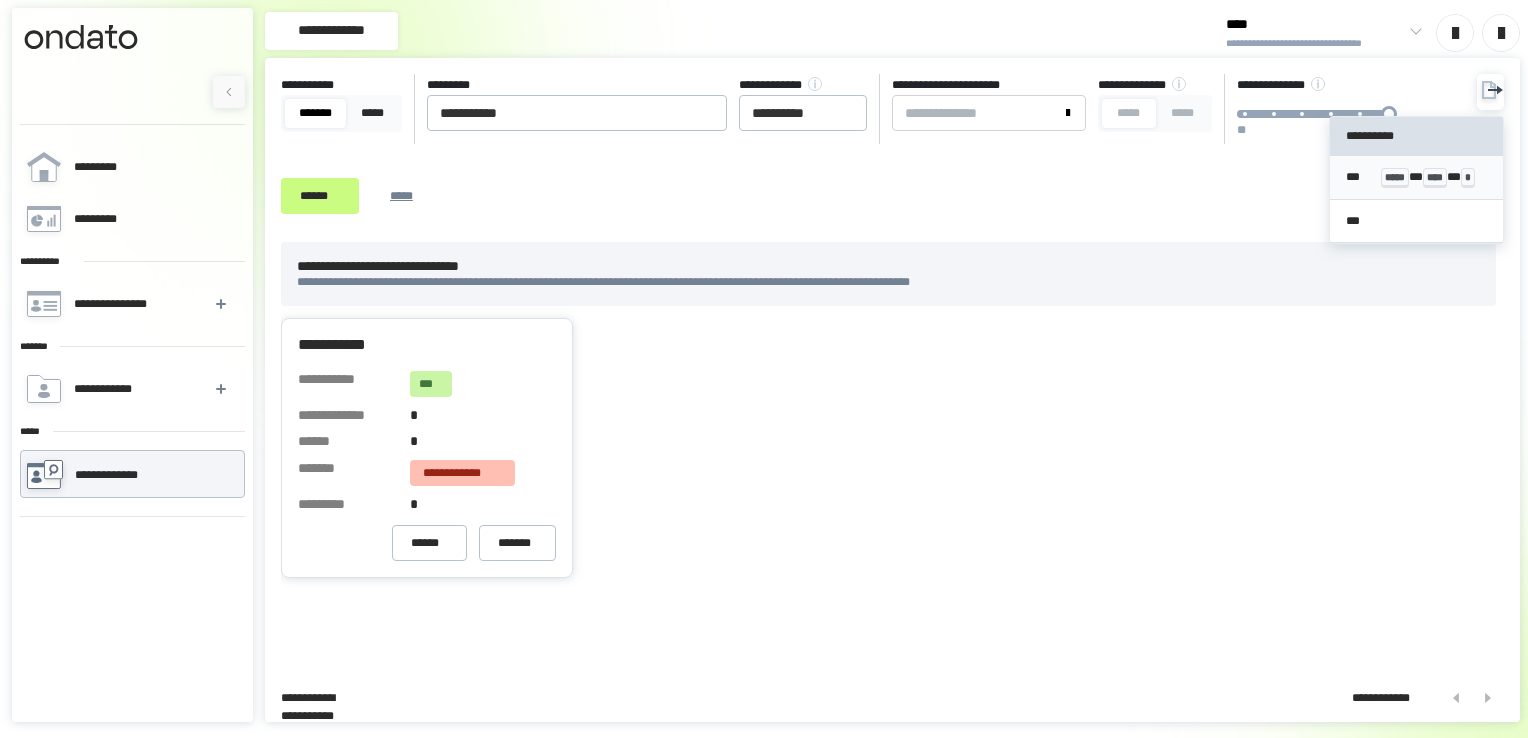 click on "*** ***** * **** *   *" at bounding box center [1417, 178] 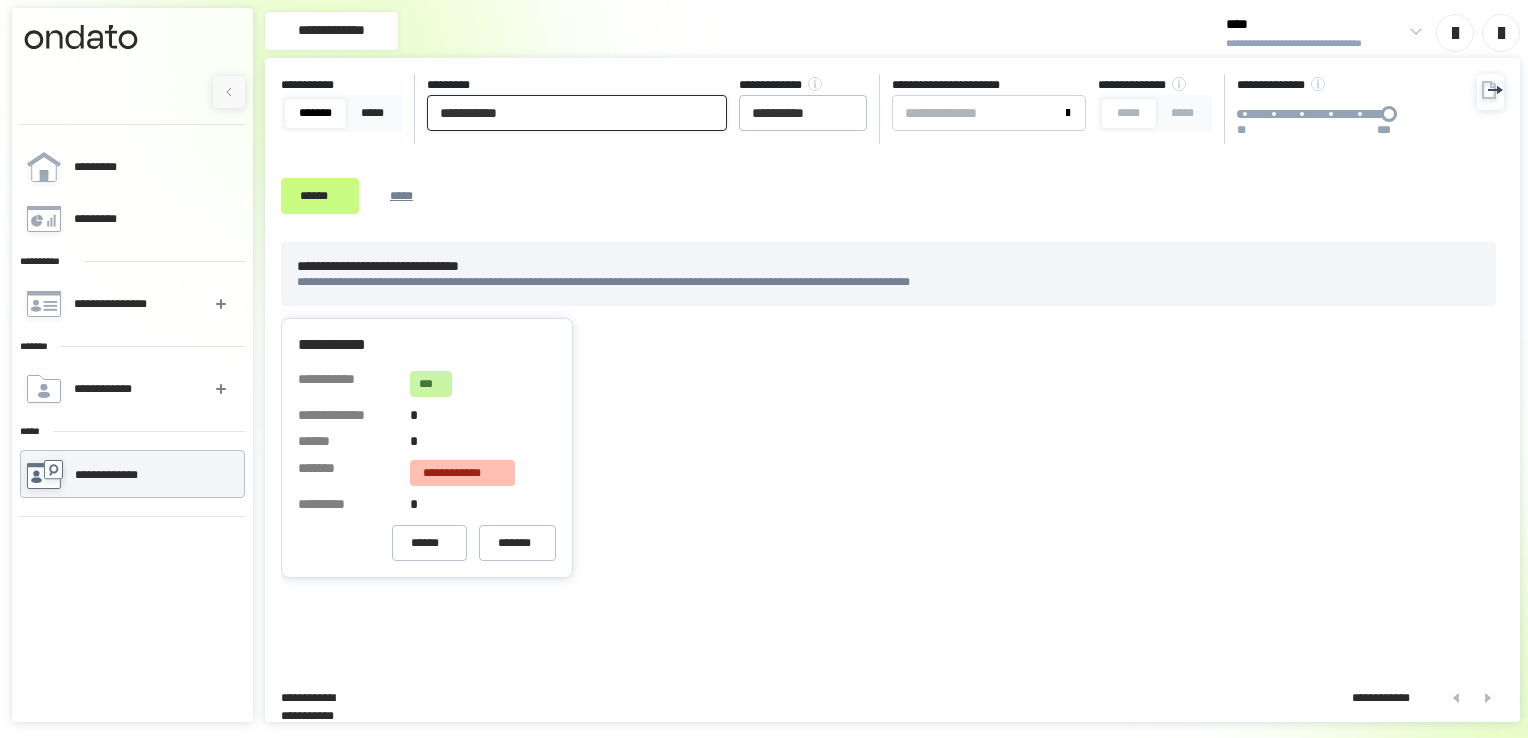 drag, startPoint x: 590, startPoint y: 114, endPoint x: 166, endPoint y: 126, distance: 424.16977 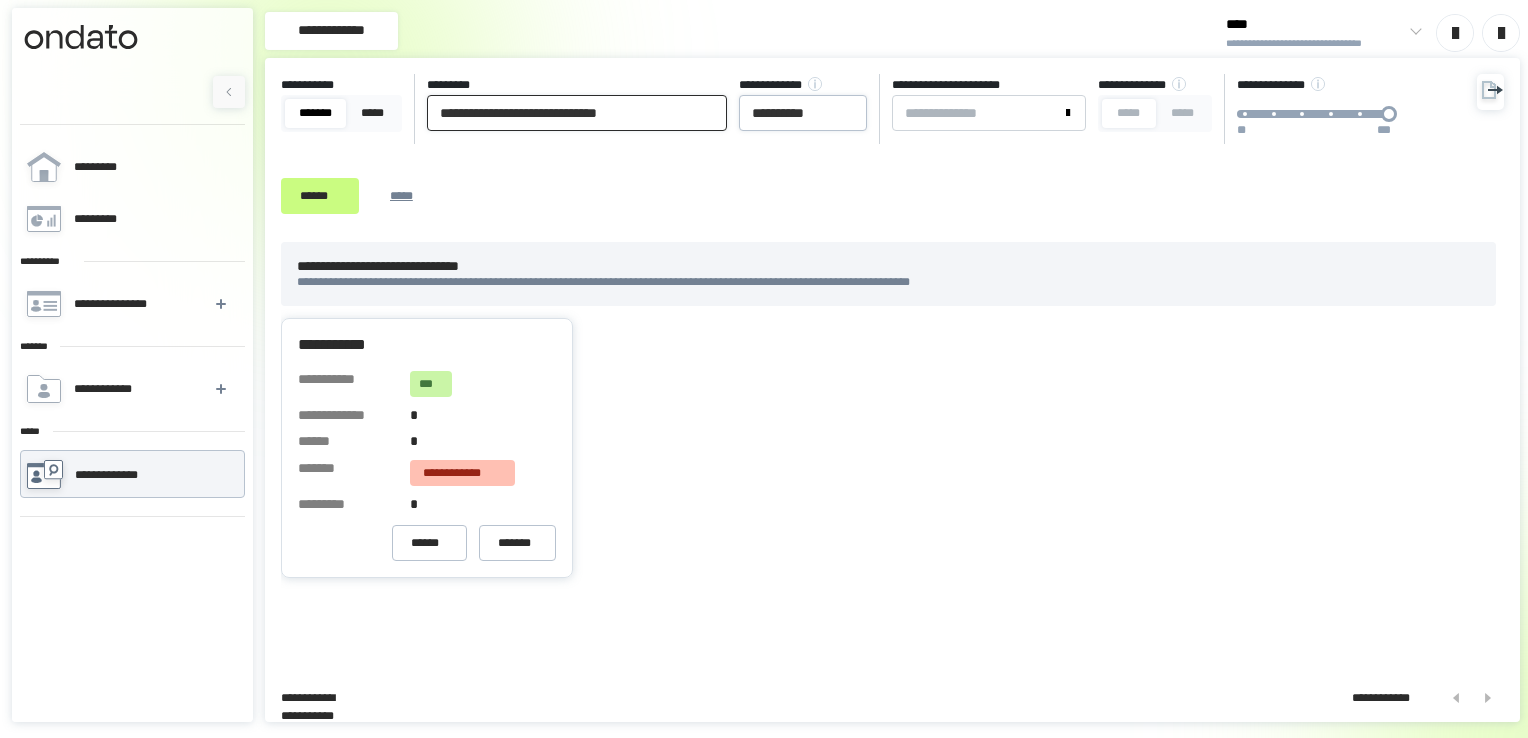 type on "**********" 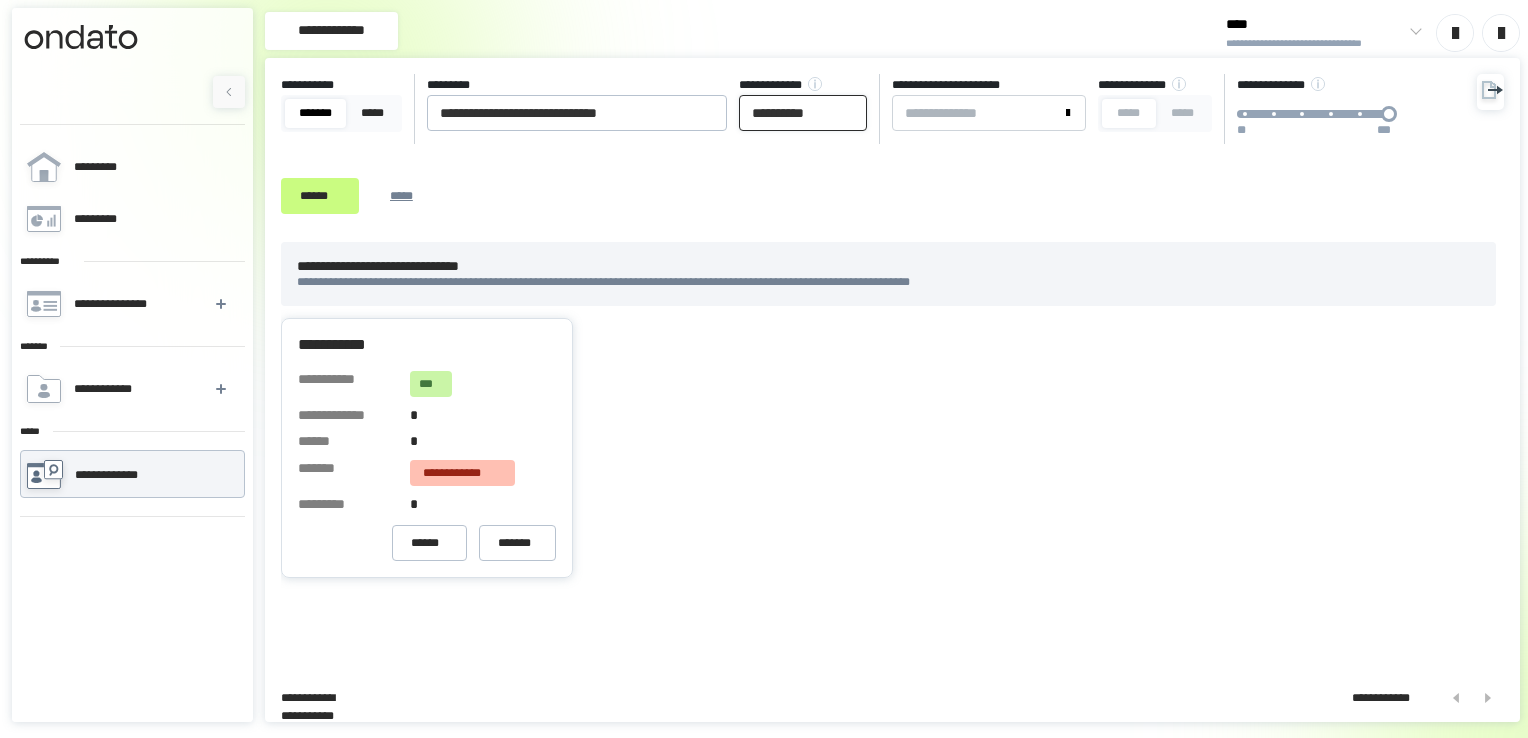 click on "**********" at bounding box center (803, 113) 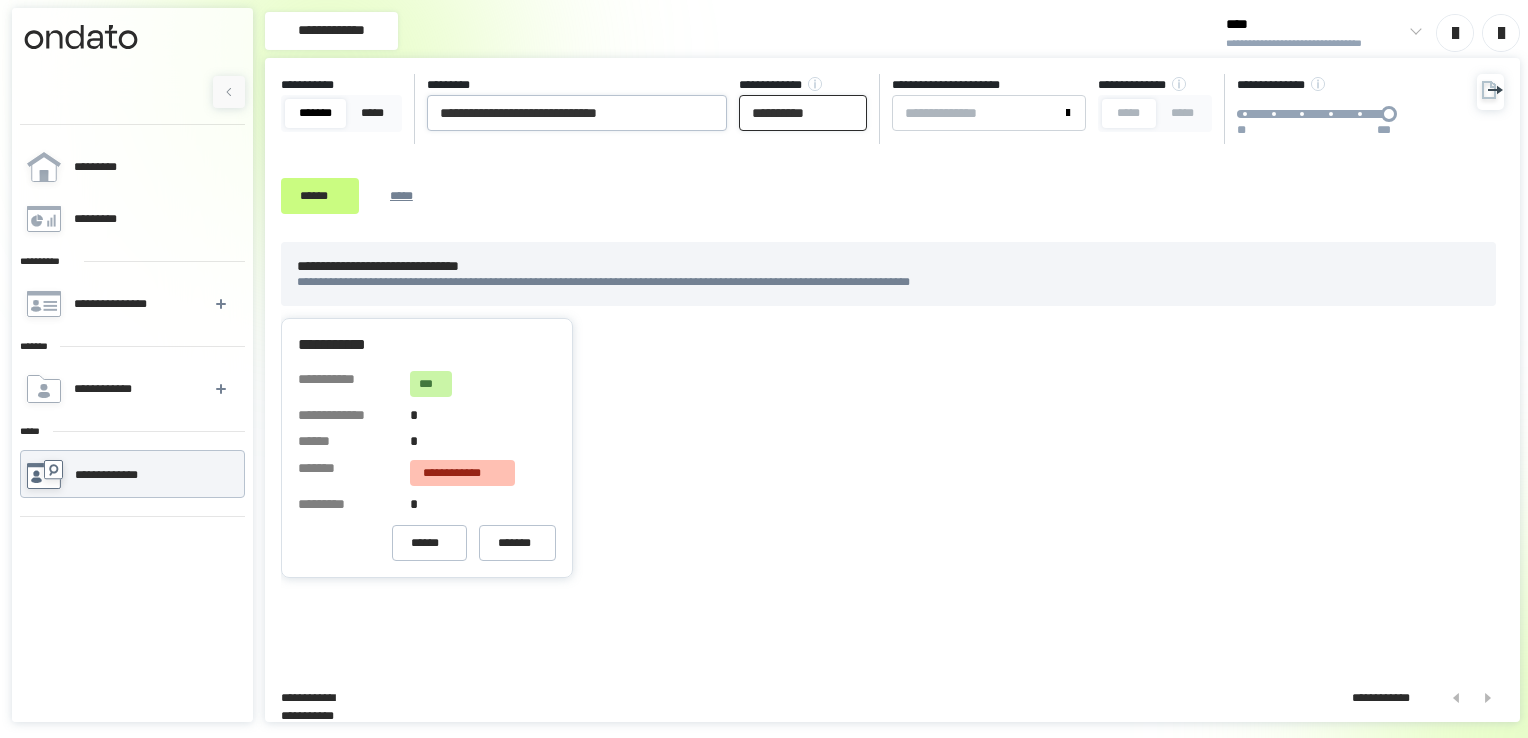 type on "**********" 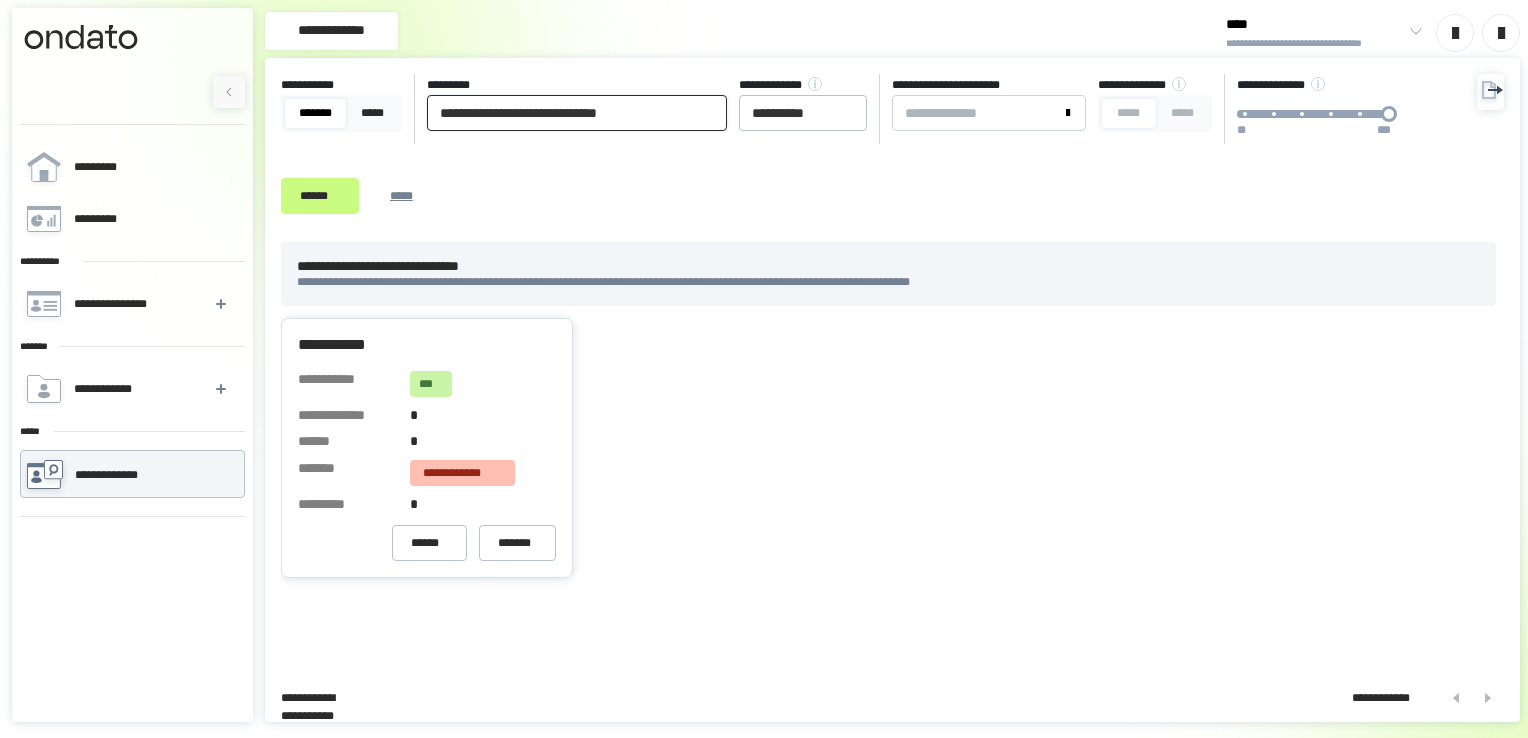 drag, startPoint x: 580, startPoint y: 118, endPoint x: 940, endPoint y: 104, distance: 360.27213 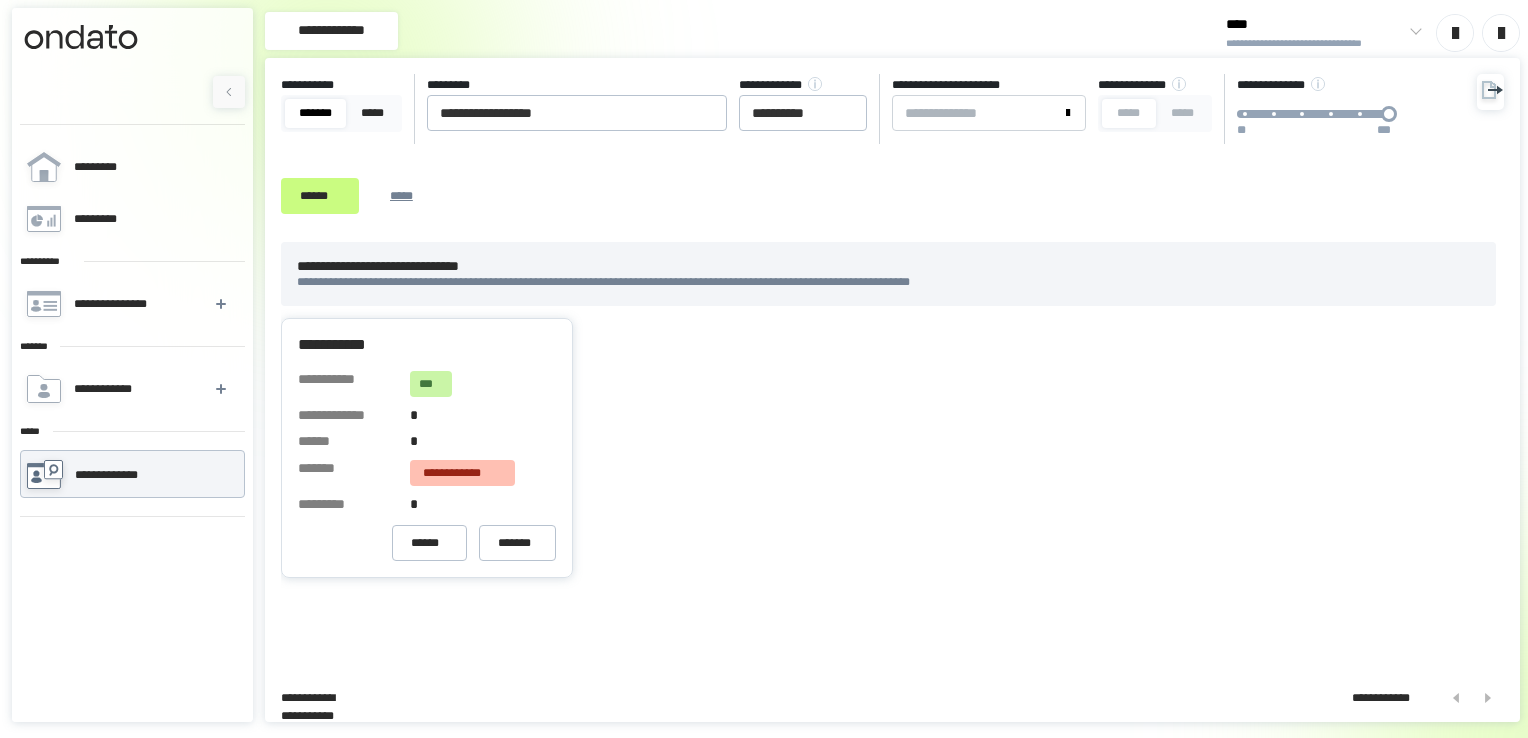 click on "****** *****" at bounding box center (364, 196) 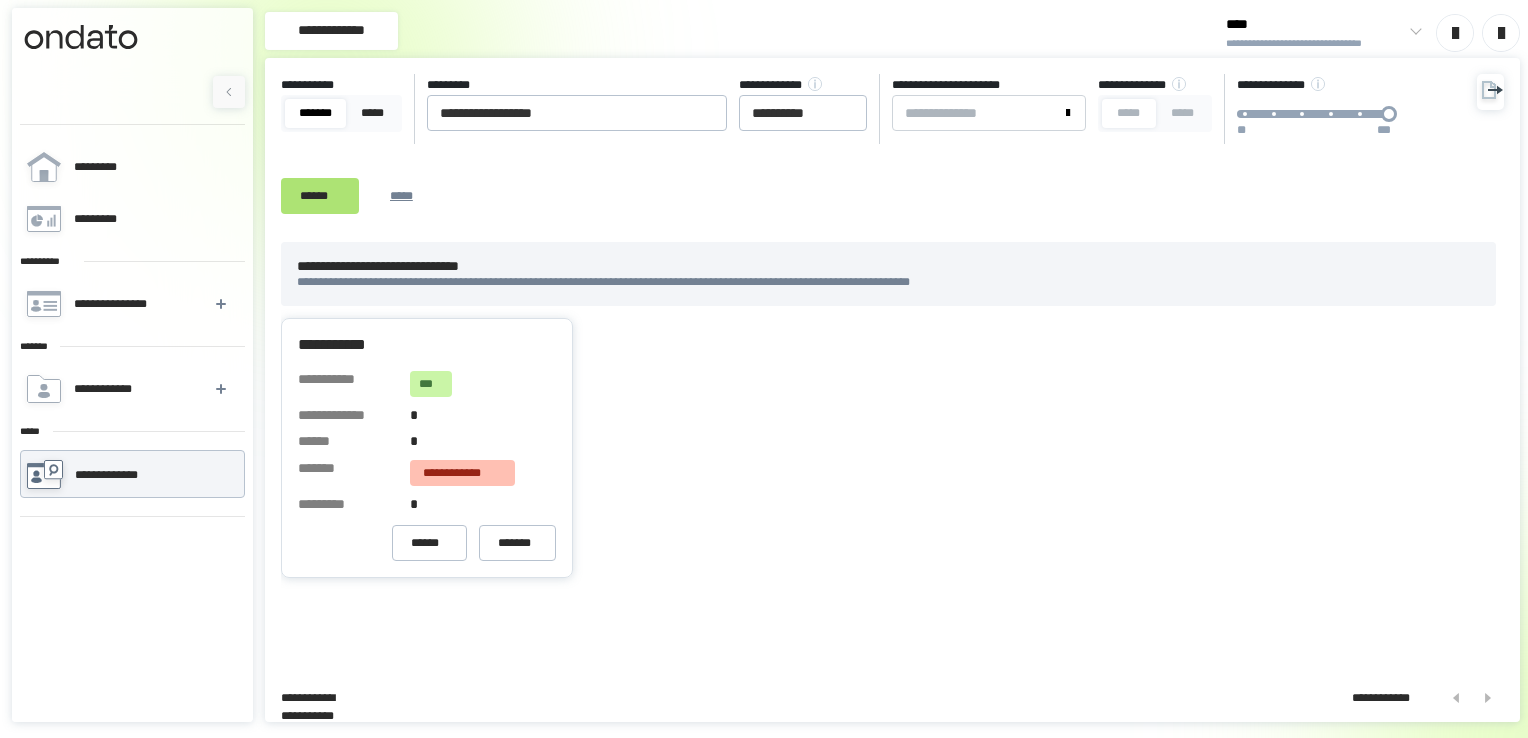 click on "******" at bounding box center (320, 196) 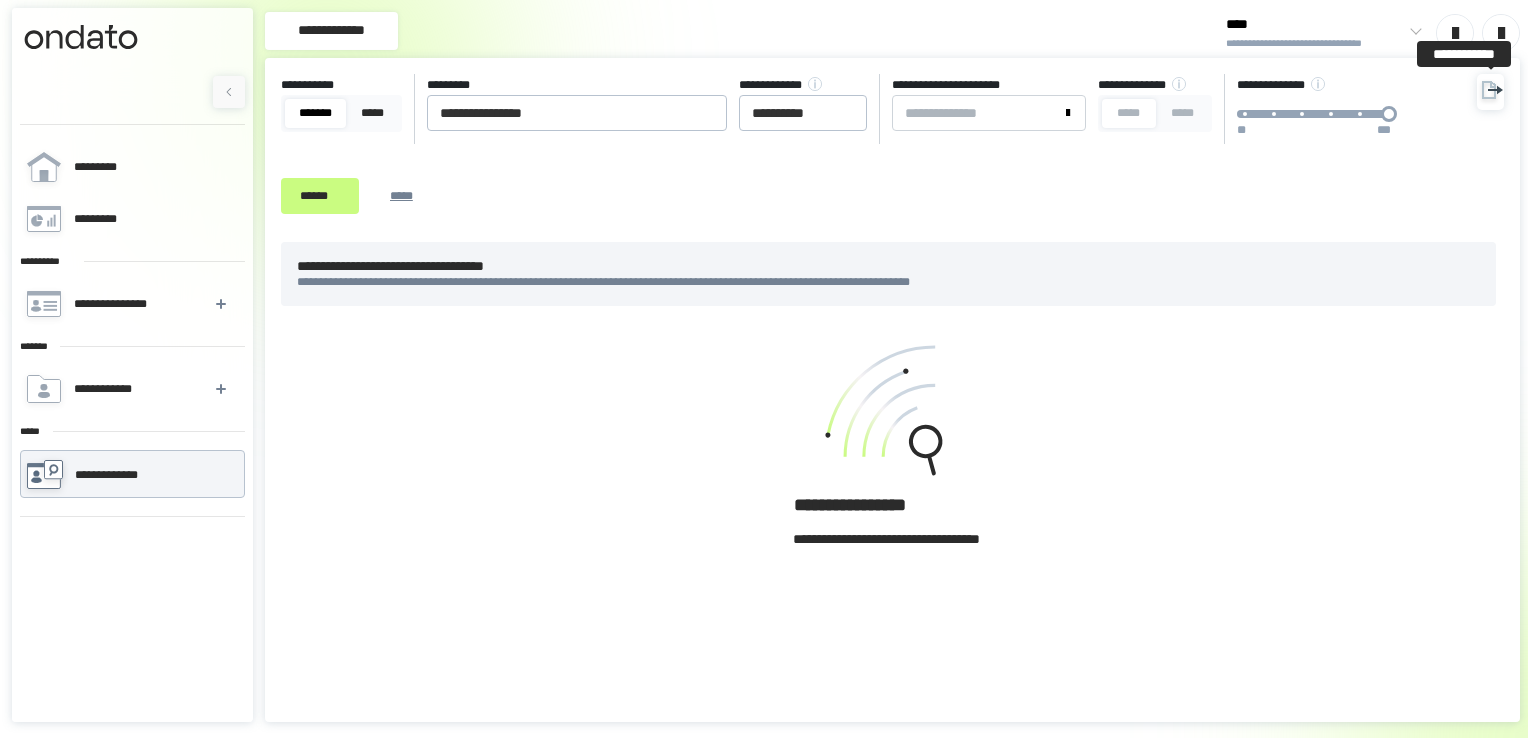 click 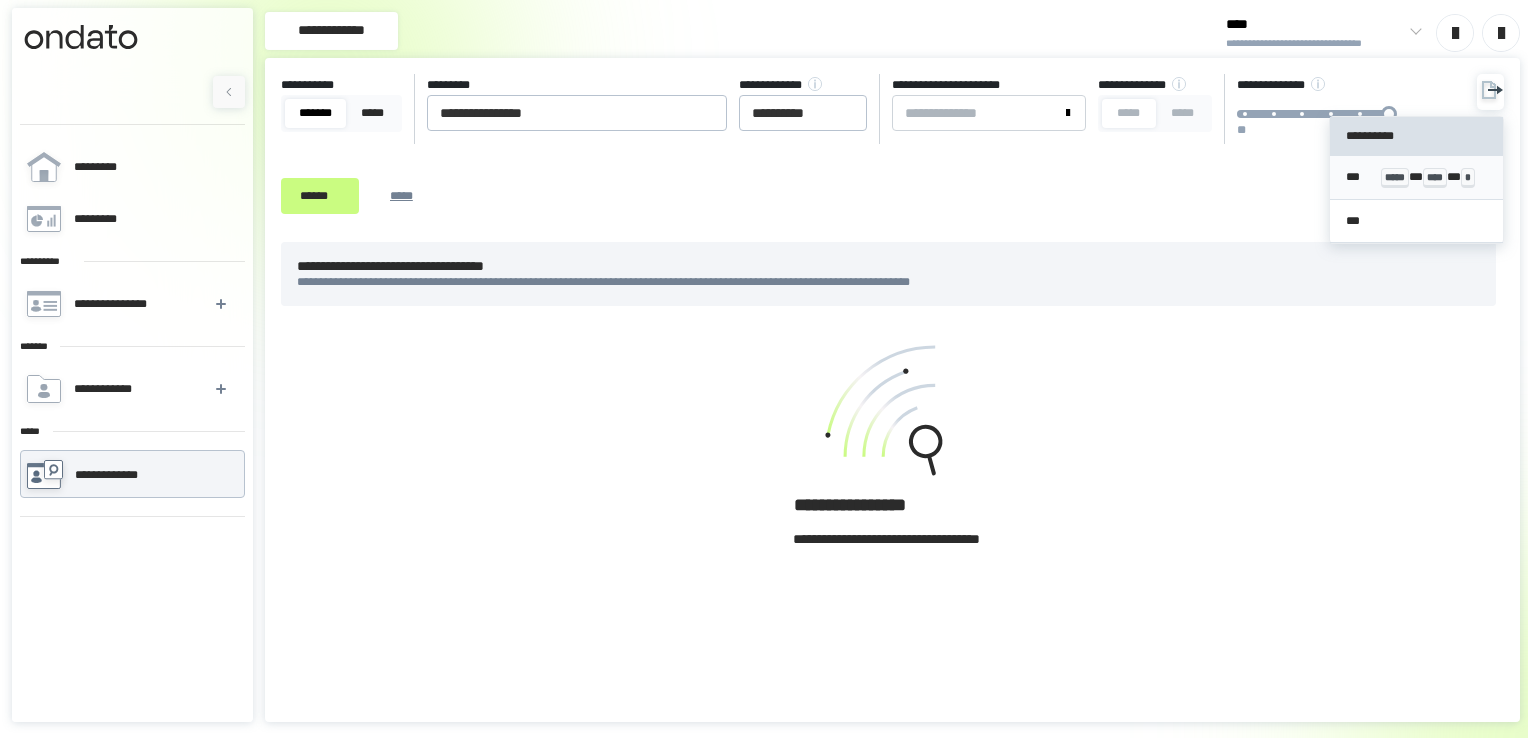 click on "*** ***** * **** *   *" at bounding box center [1417, 178] 